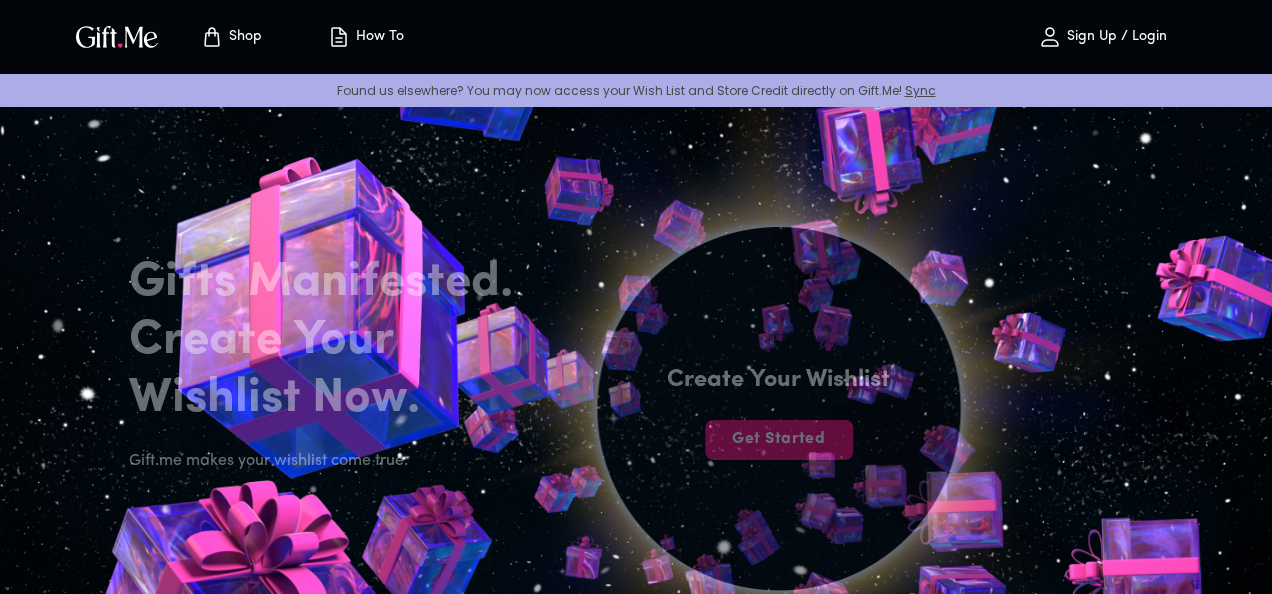 scroll, scrollTop: 0, scrollLeft: 0, axis: both 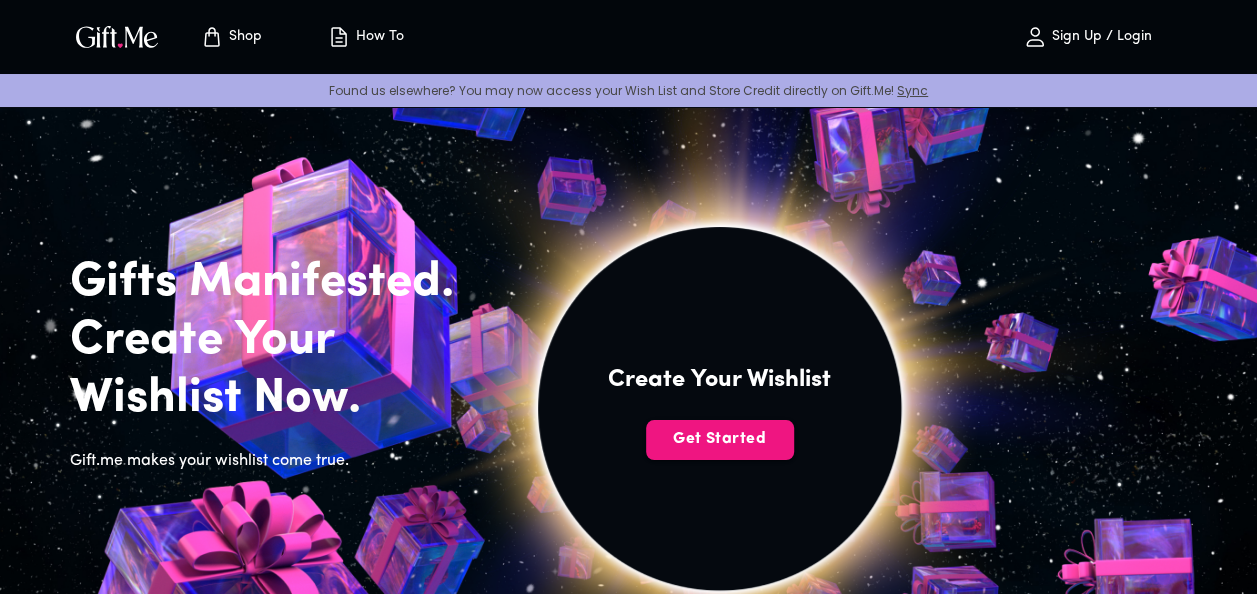 click at bounding box center (719, 408) 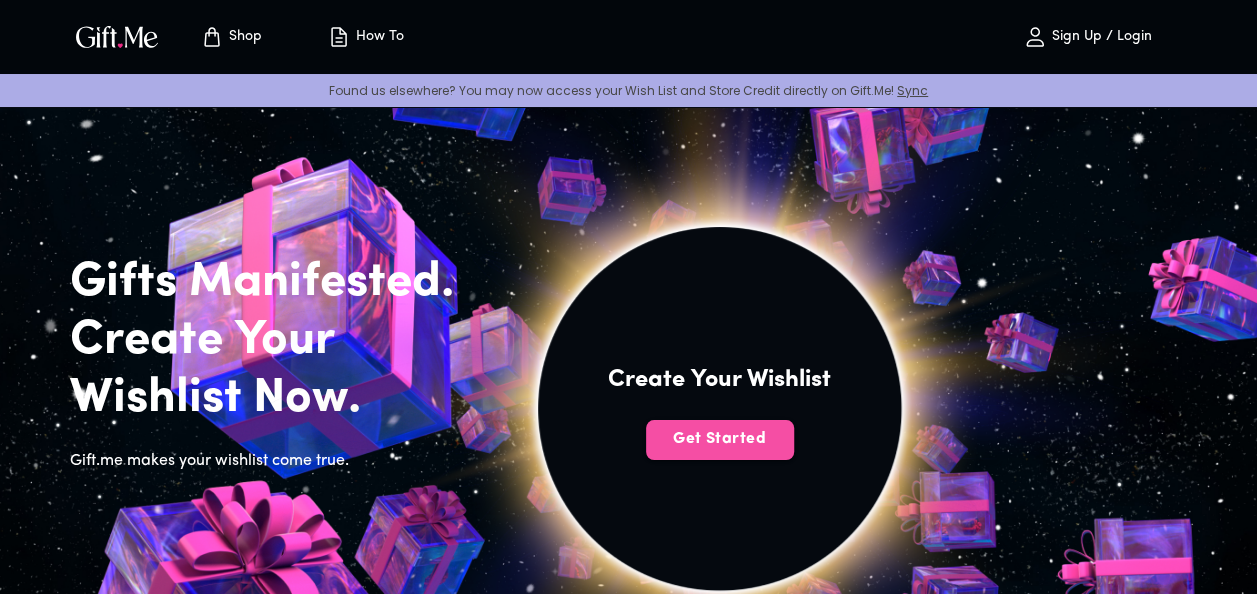 click on "Get Started" at bounding box center (720, 439) 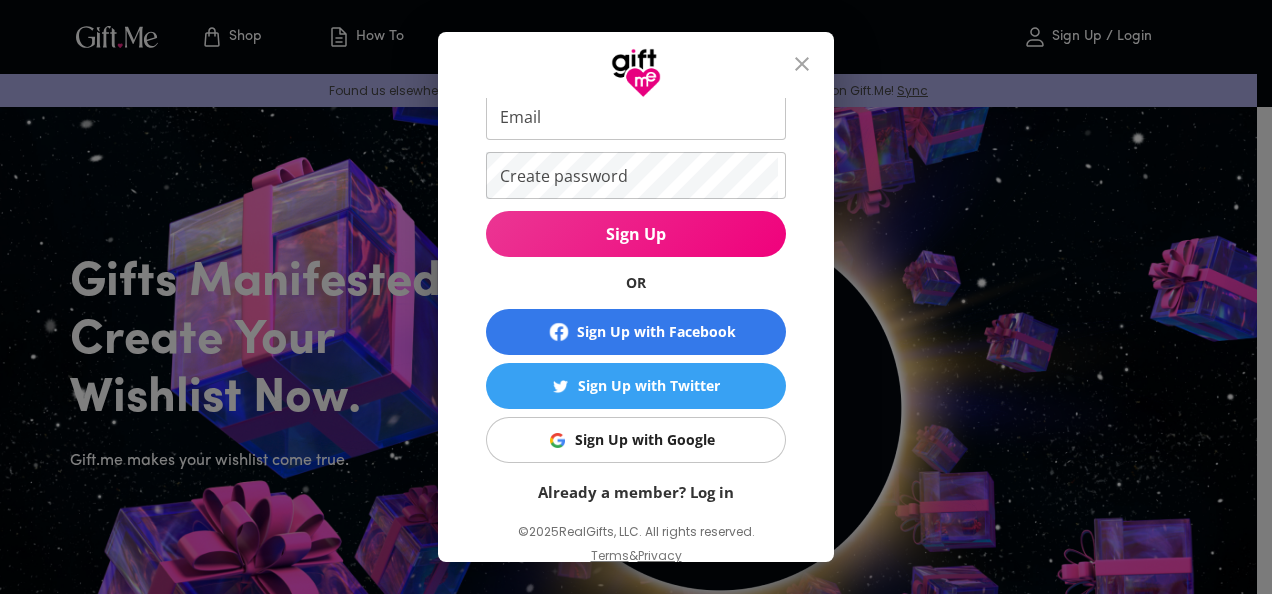 scroll, scrollTop: 0, scrollLeft: 0, axis: both 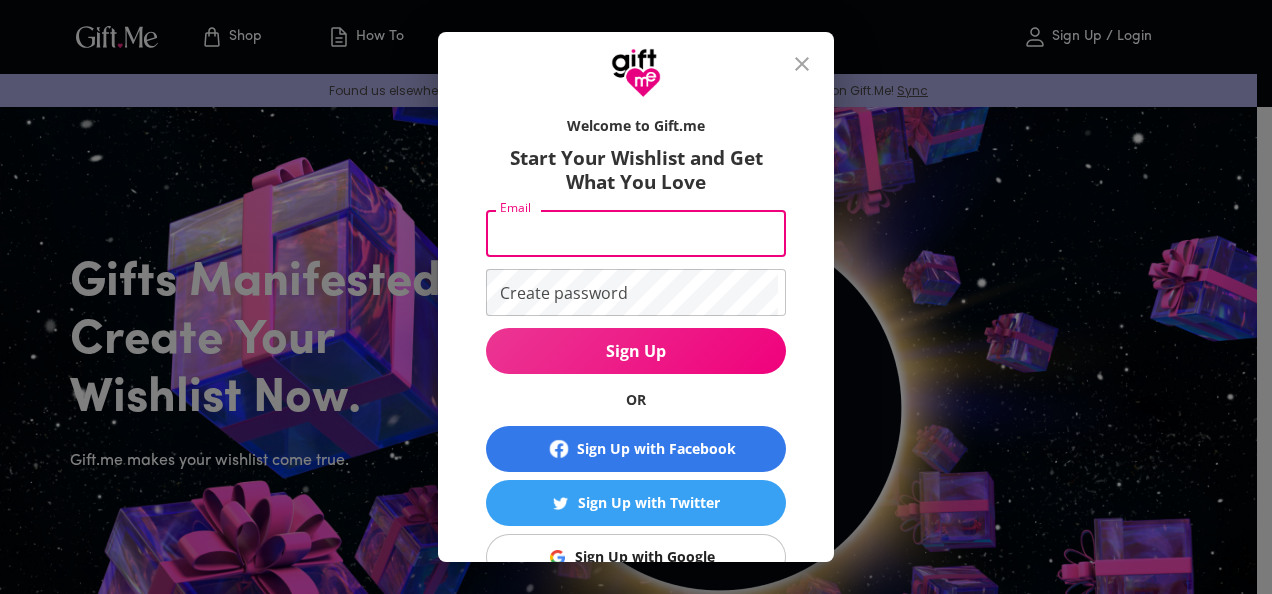 click on "Email" at bounding box center [632, 233] 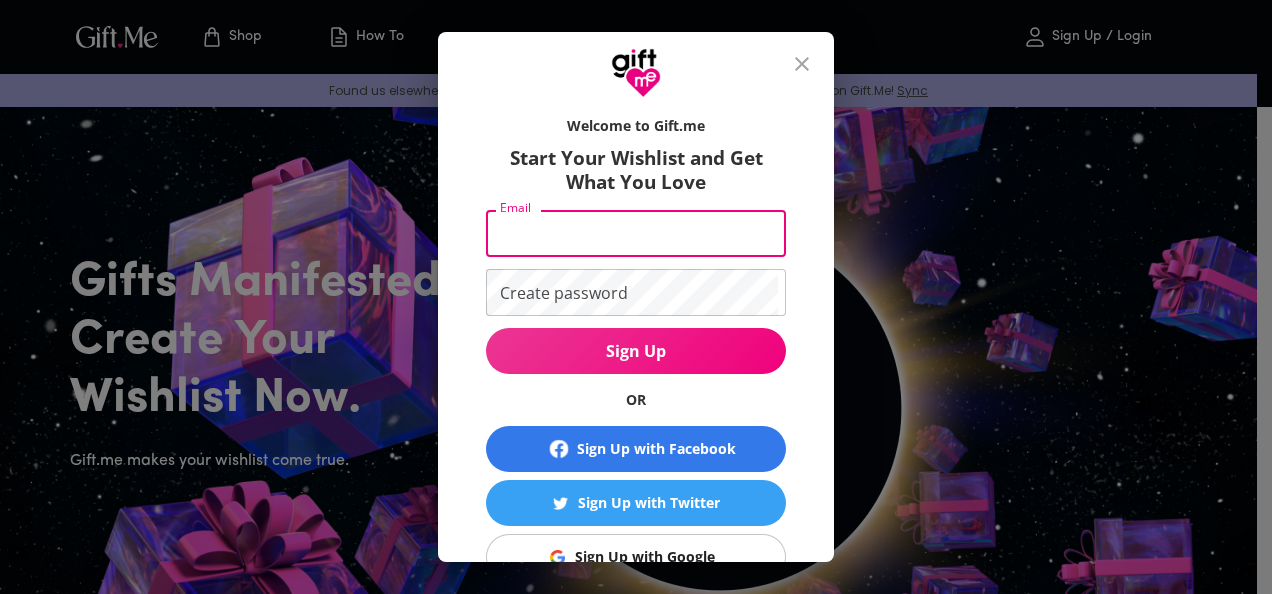 type on "[EMAIL]" 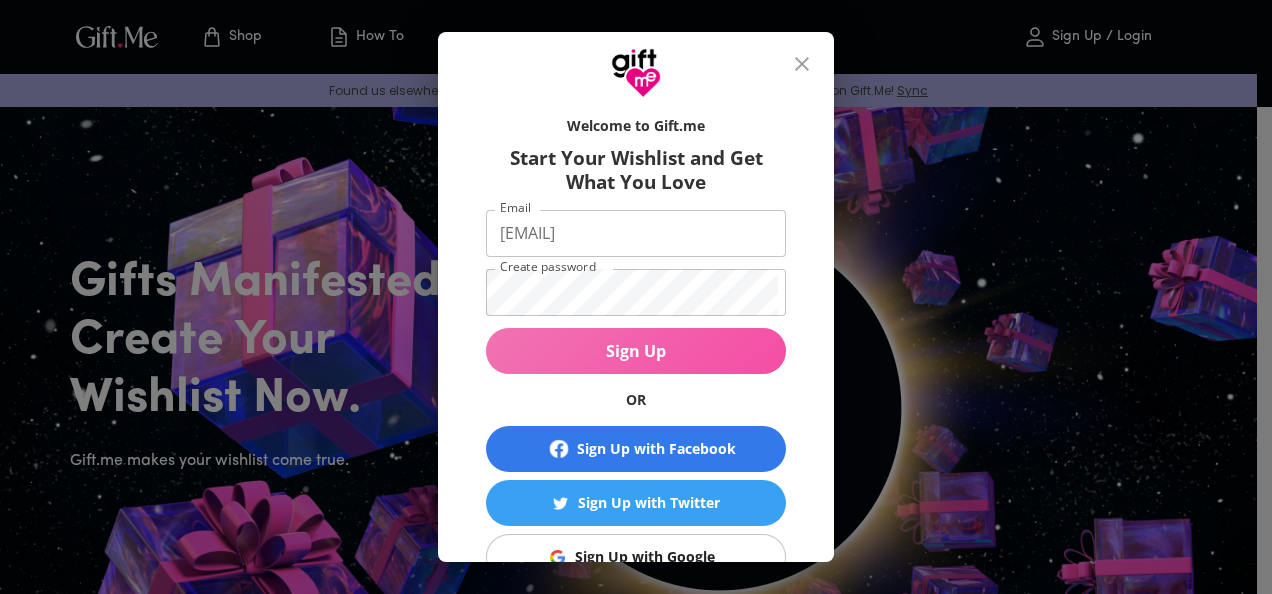 click on "Sign Up" at bounding box center (636, 351) 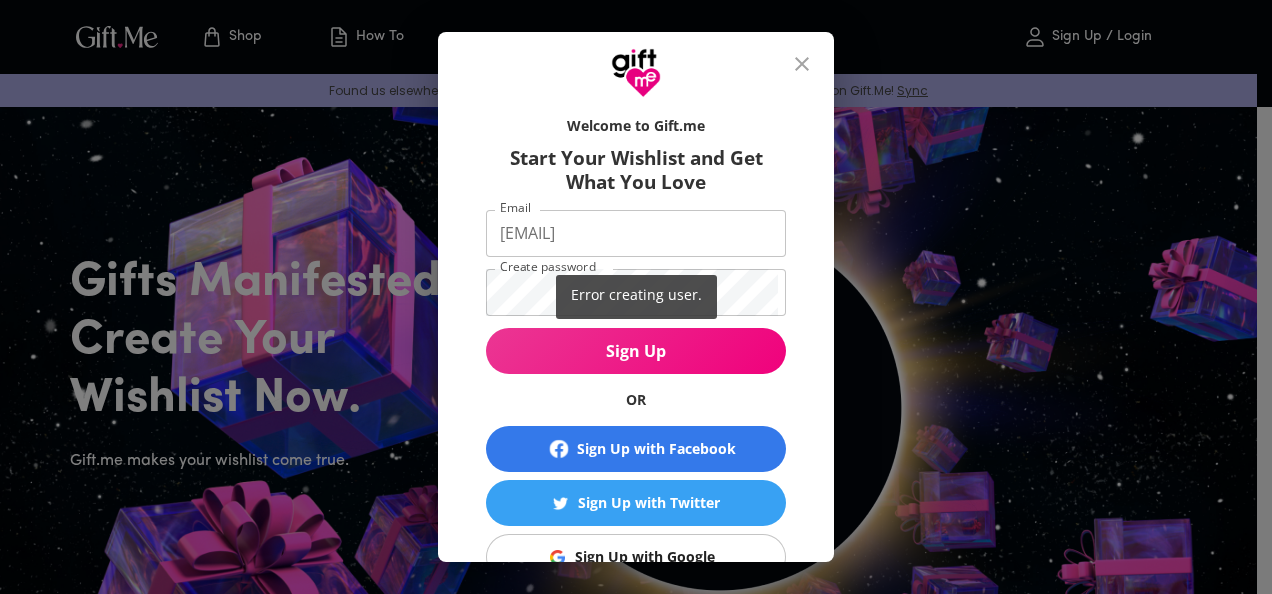 click on "Error creating user." at bounding box center (636, 297) 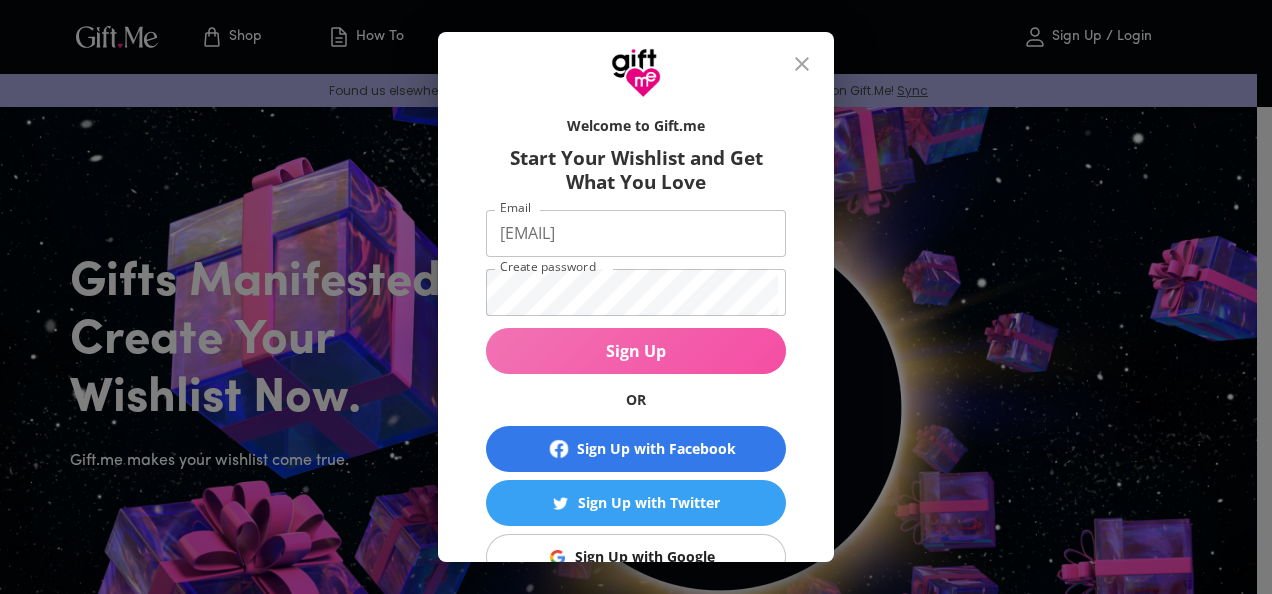 click on "Sign Up" at bounding box center [636, 351] 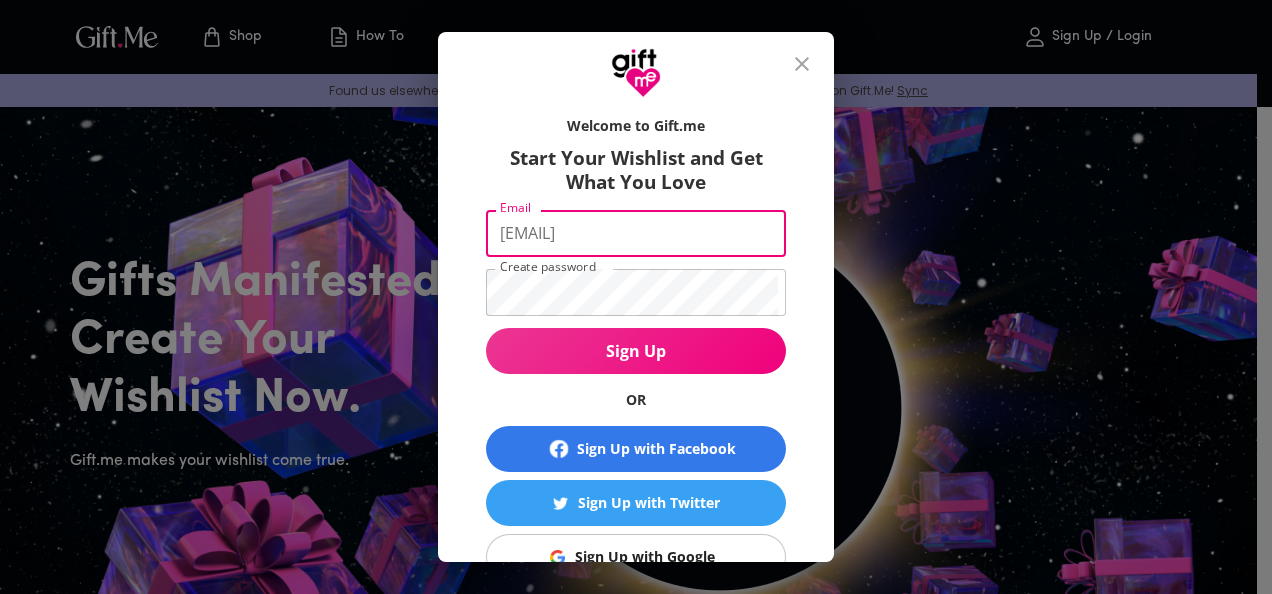 click on "[EMAIL]" at bounding box center [632, 233] 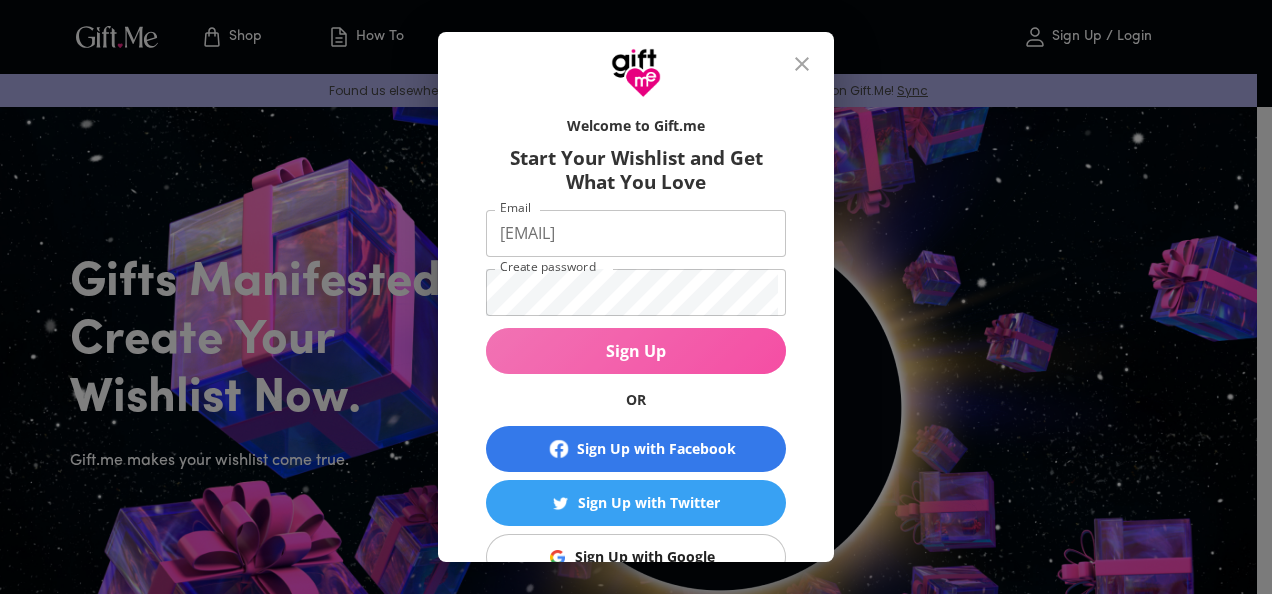 click on "Sign Up" at bounding box center [636, 351] 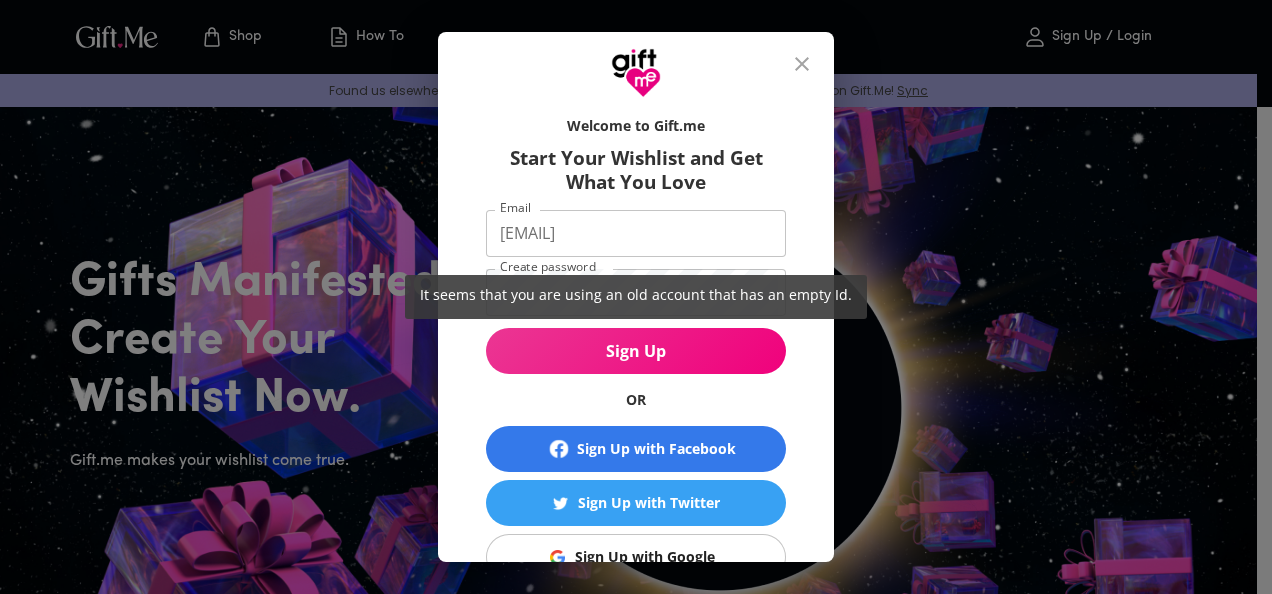 click on "It seems that you are using an old account that has an empty Id." at bounding box center [636, 297] 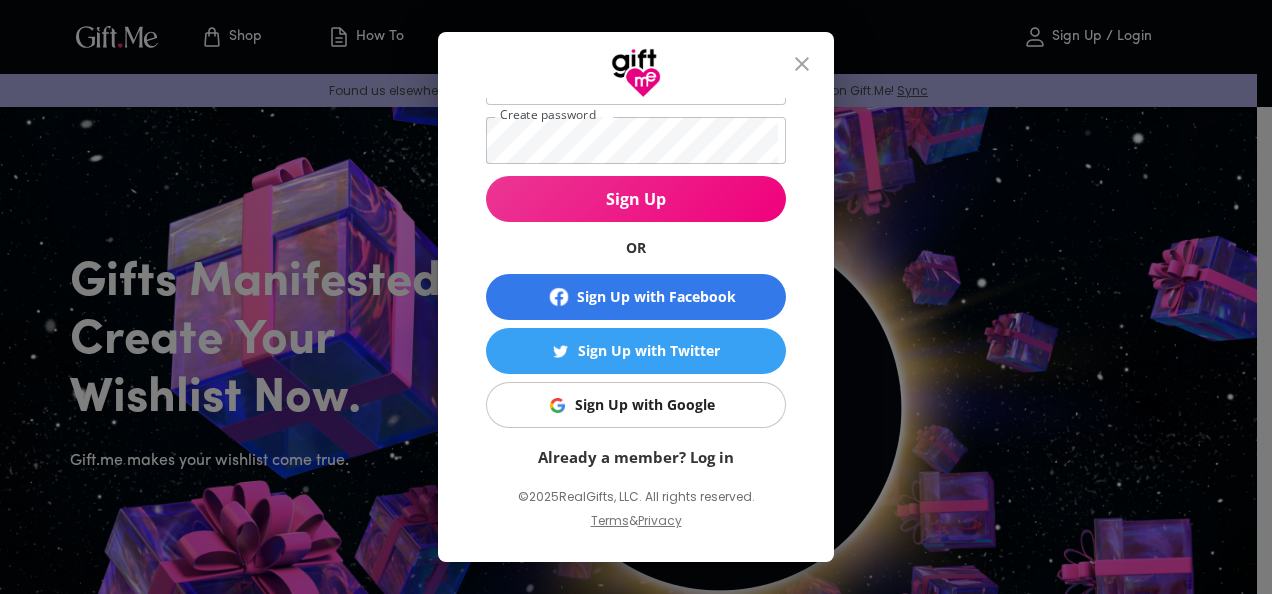scroll, scrollTop: 154, scrollLeft: 0, axis: vertical 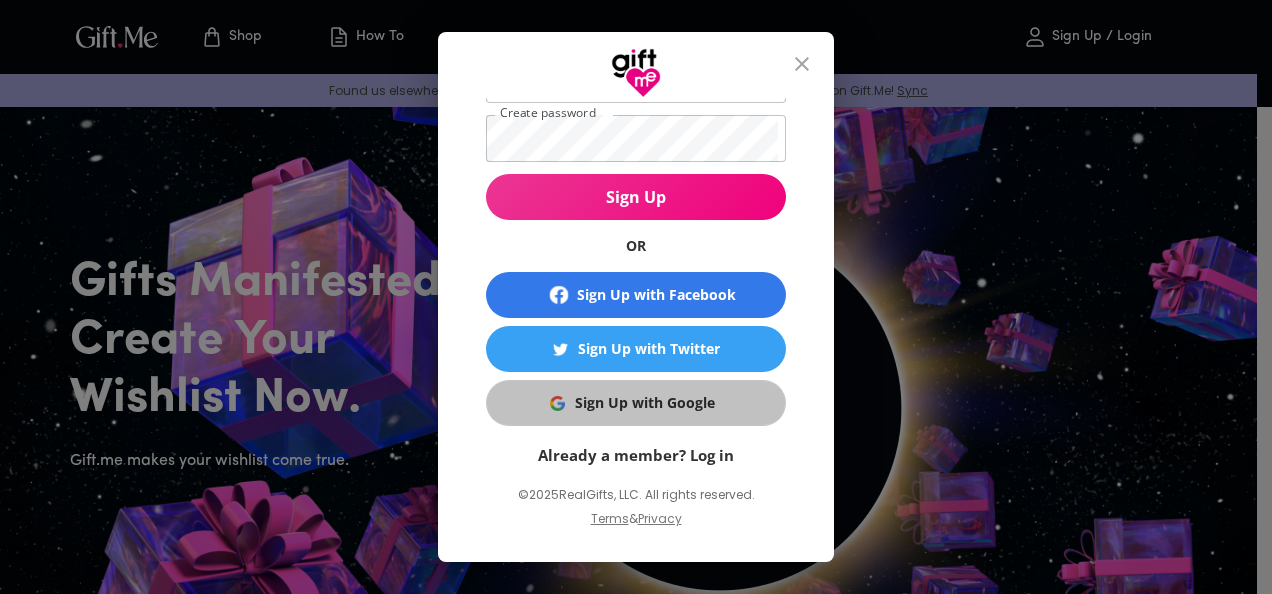 click on "Sign Up with Google" at bounding box center (645, 403) 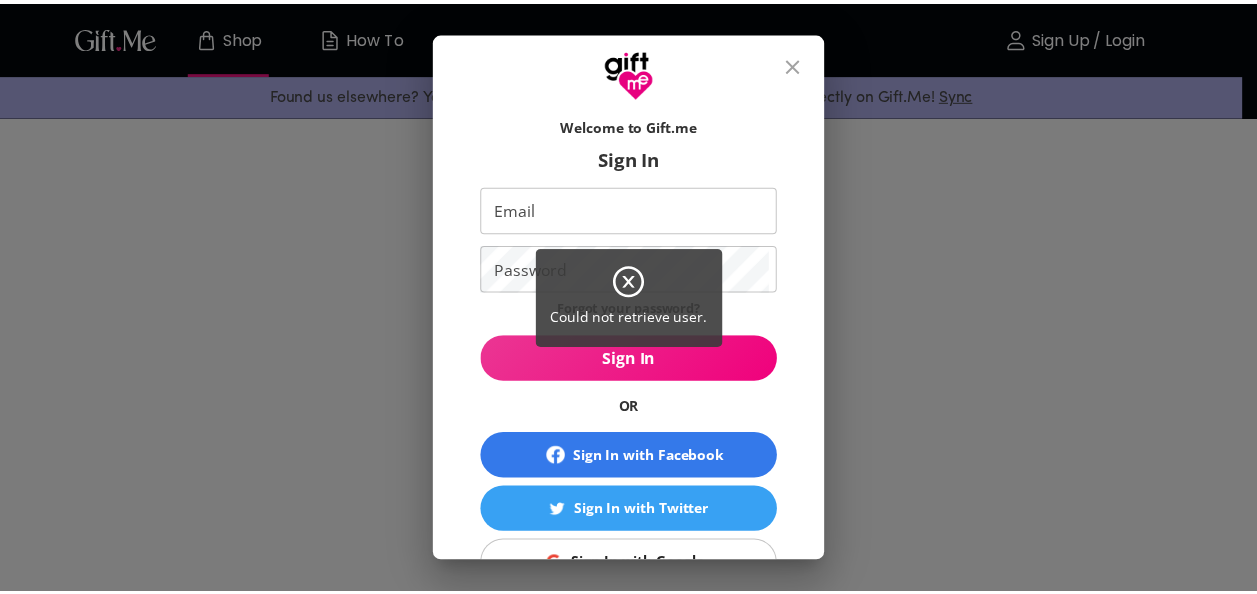 scroll, scrollTop: 0, scrollLeft: 0, axis: both 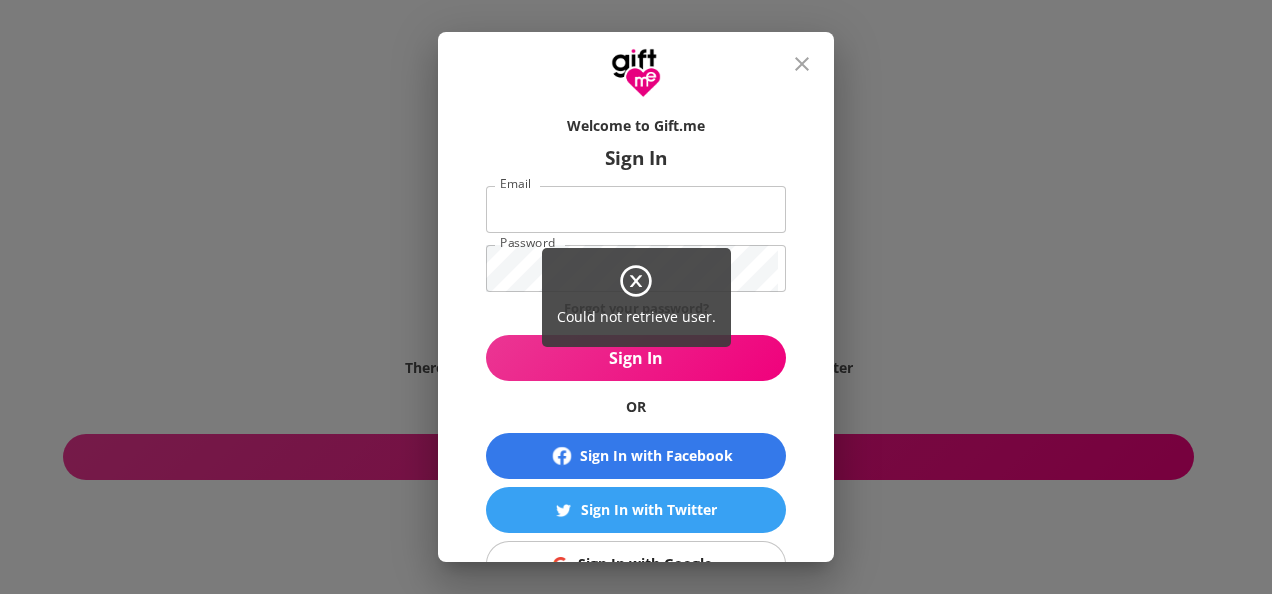 type on "[EMAIL]" 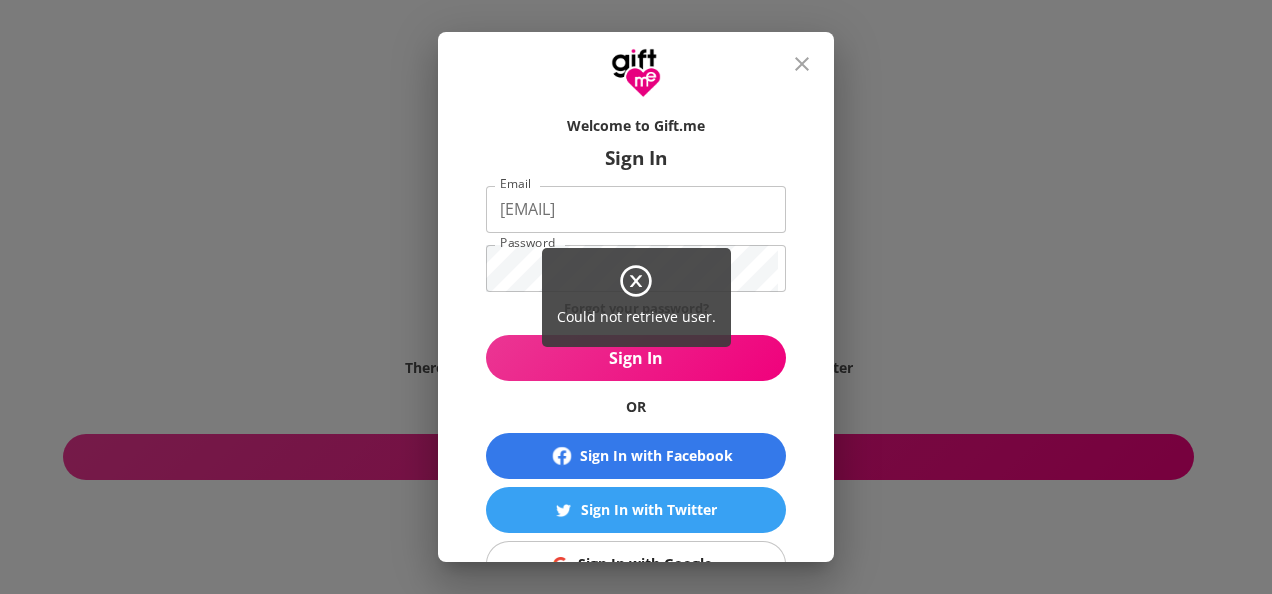 click 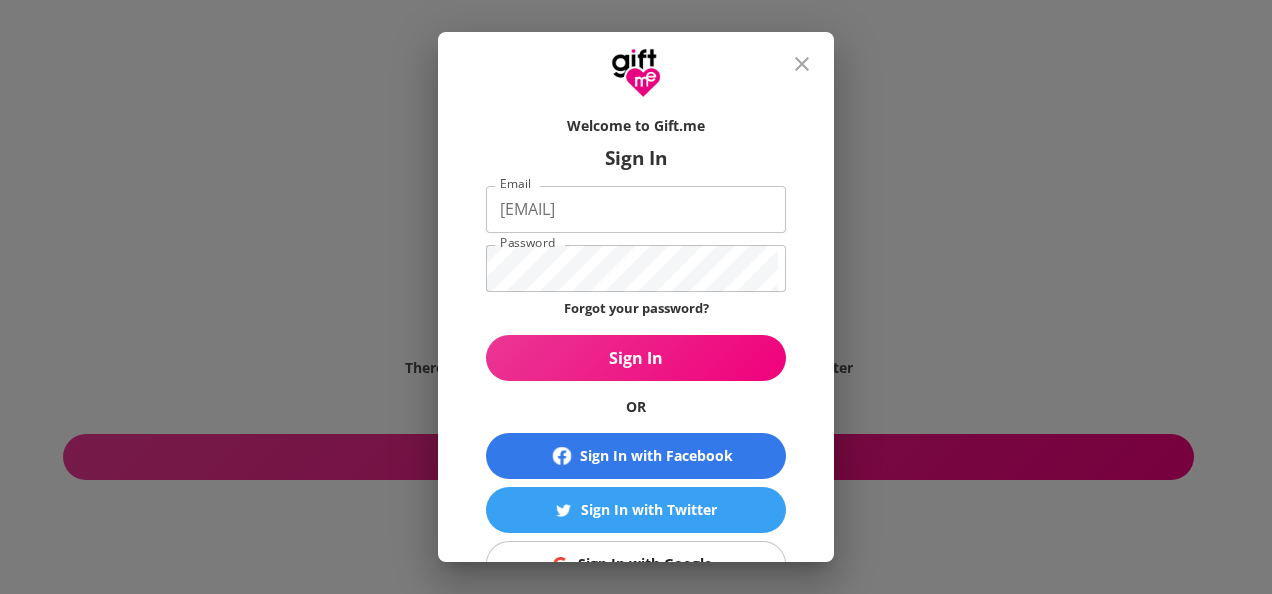 drag, startPoint x: 624, startPoint y: 357, endPoint x: 765, endPoint y: 87, distance: 304.59973 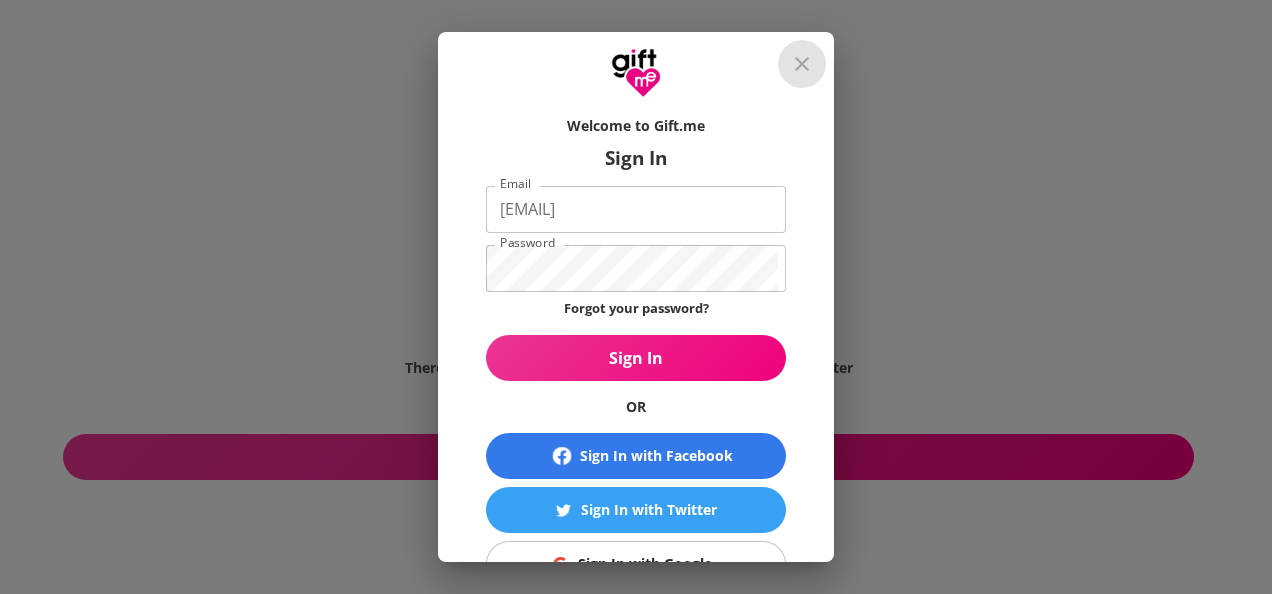 click 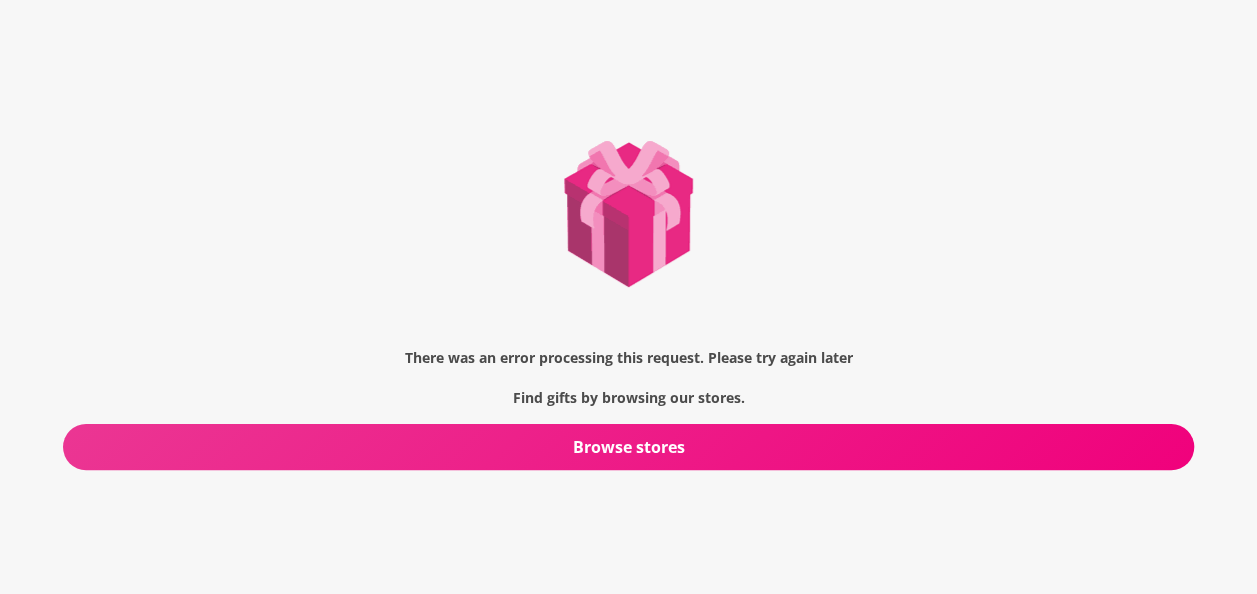 scroll, scrollTop: 0, scrollLeft: 0, axis: both 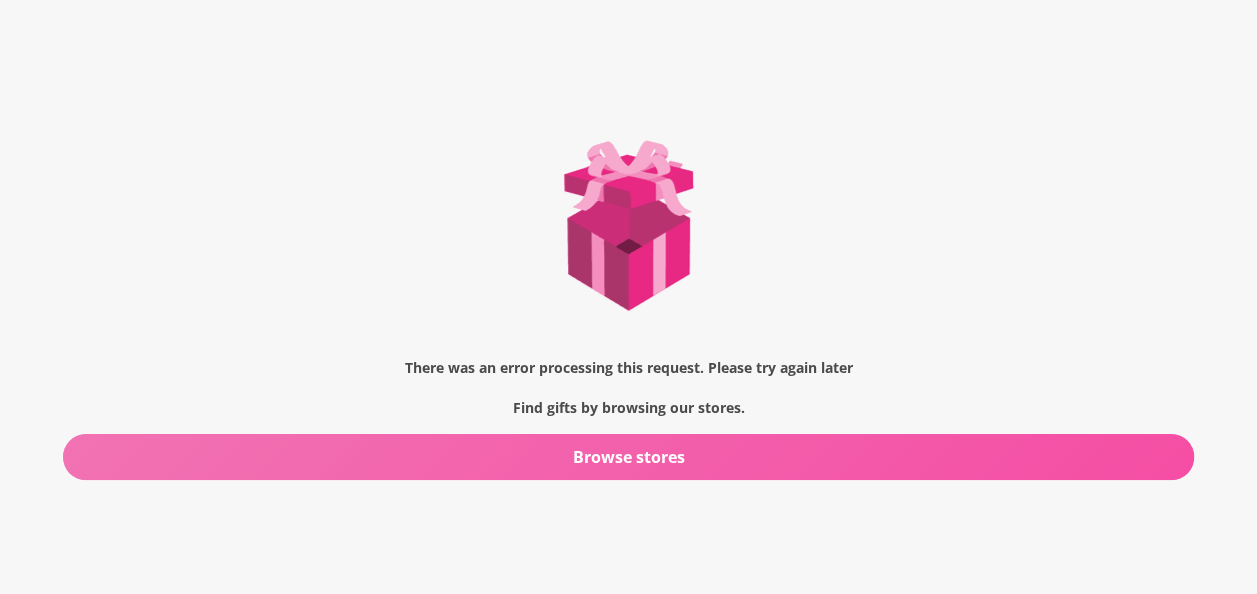 click on "Browse stores" at bounding box center [628, 457] 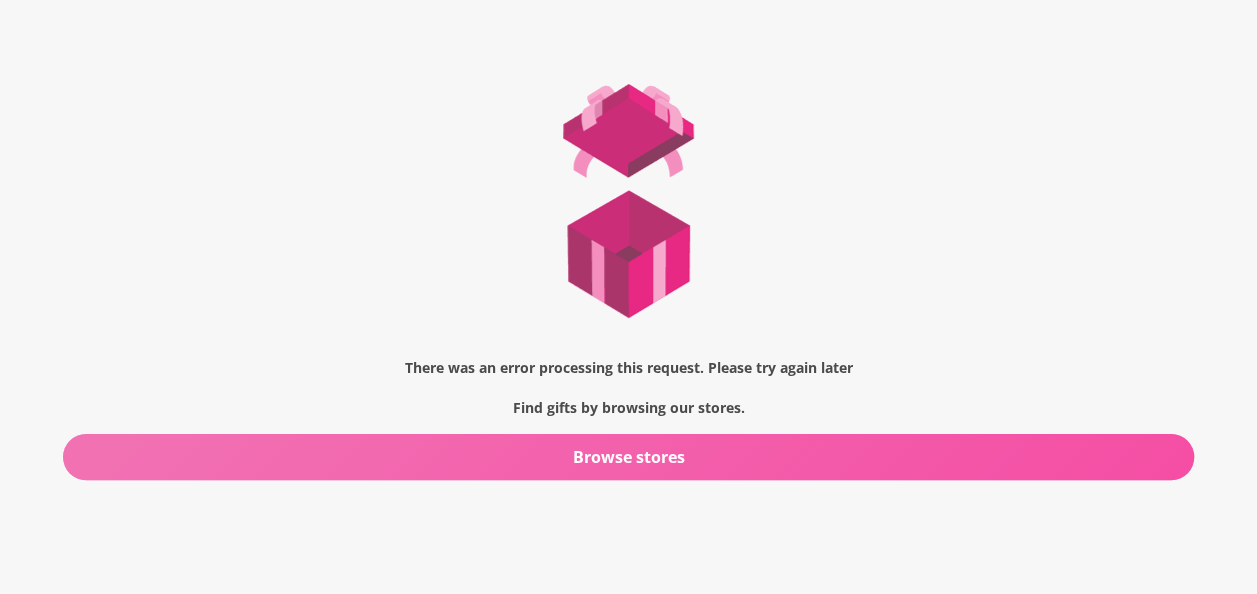 click on "Browse stores" at bounding box center [628, 457] 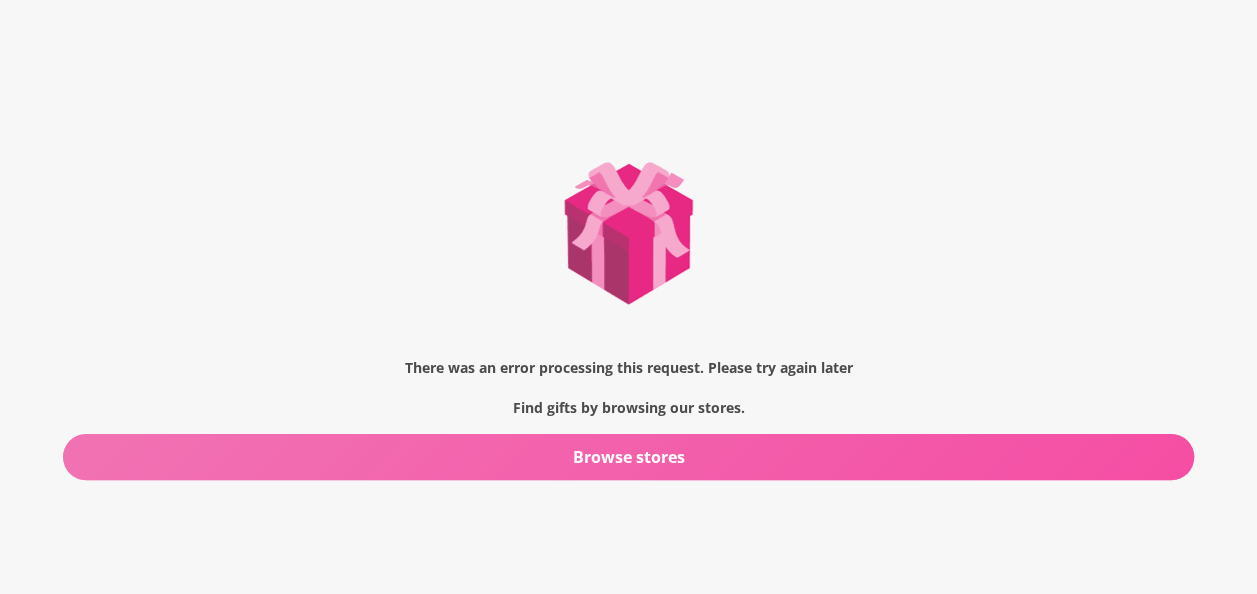click on "Browse stores" at bounding box center [628, 457] 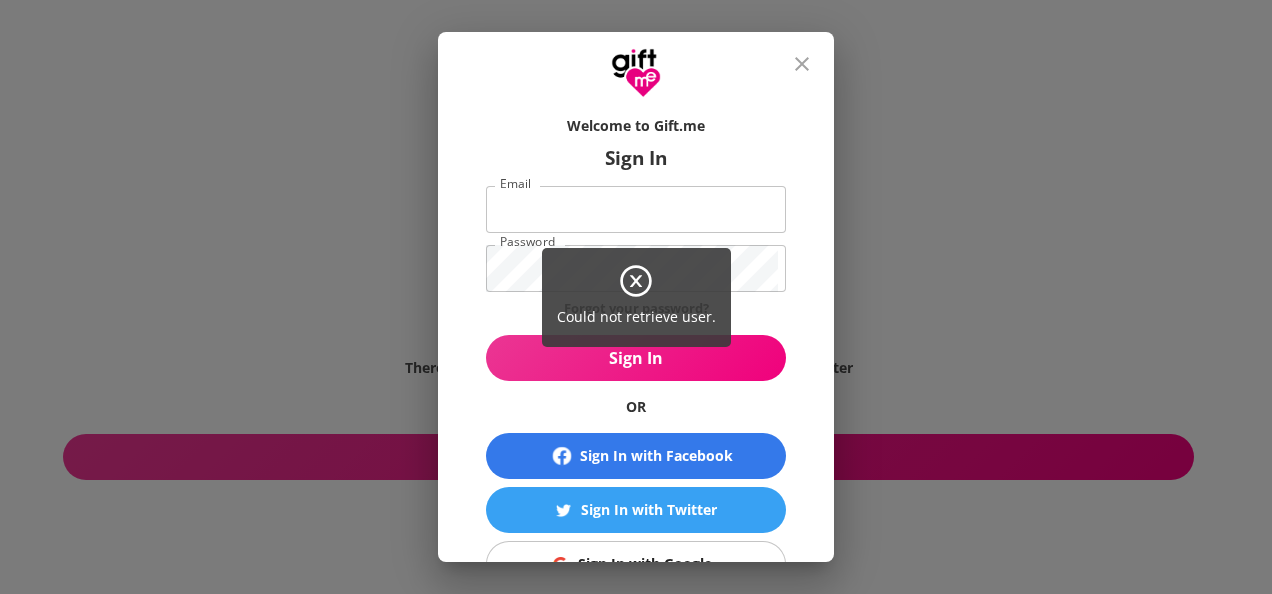 scroll, scrollTop: 0, scrollLeft: 0, axis: both 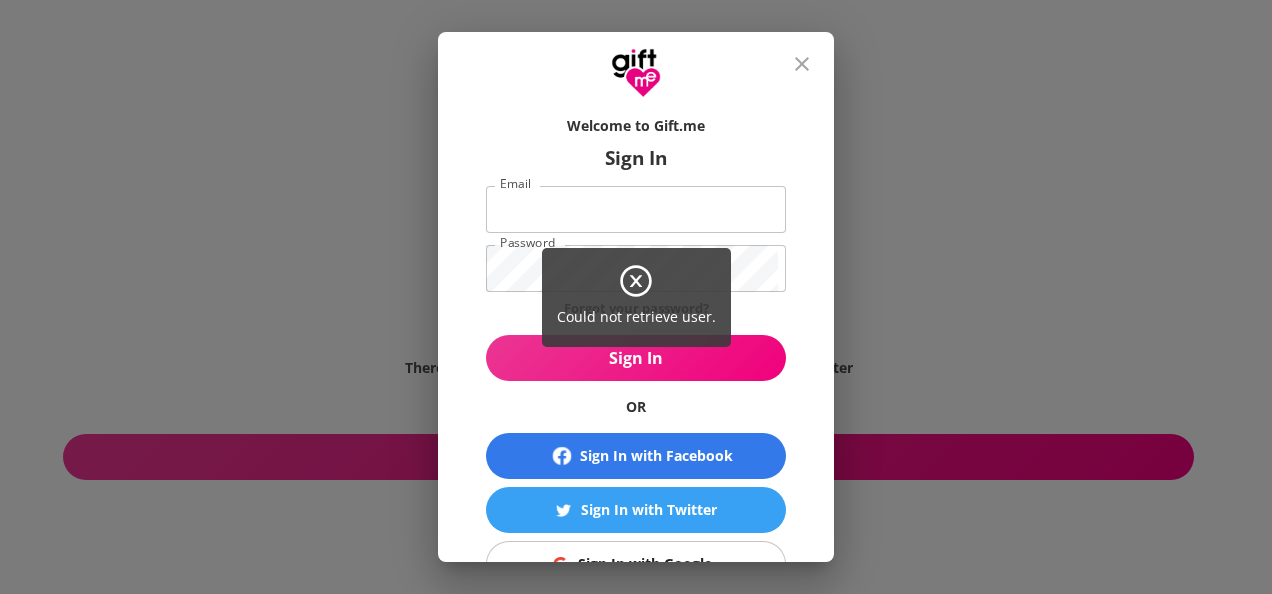 type on "[EMAIL]" 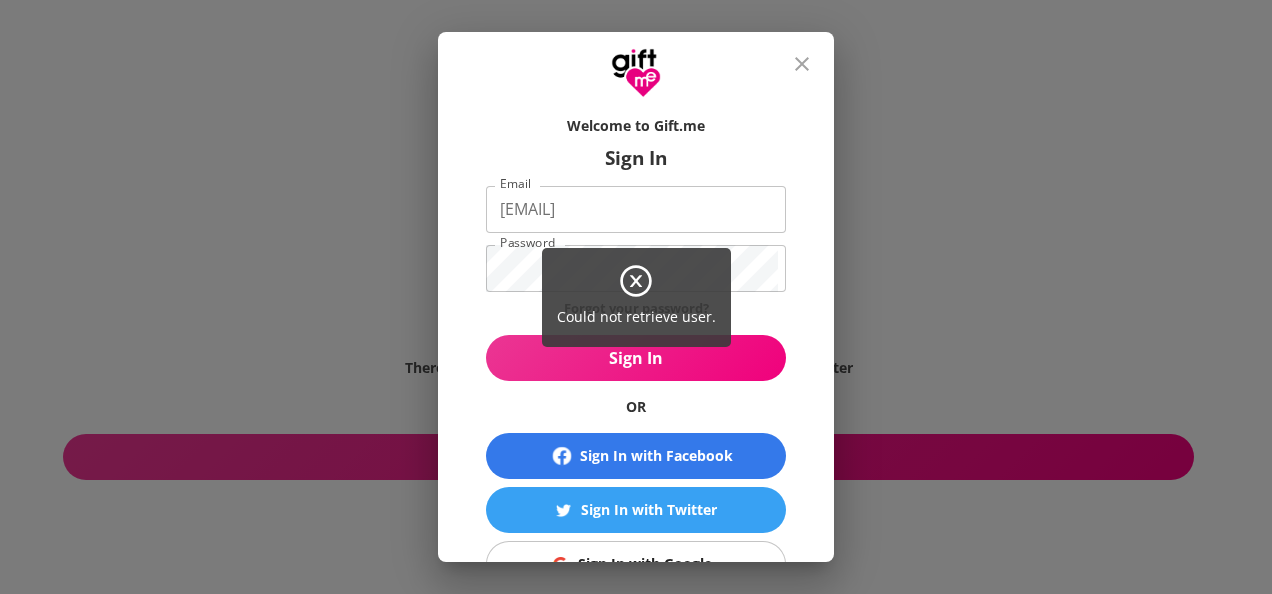 click on "Could not retrieve user." at bounding box center [636, 297] 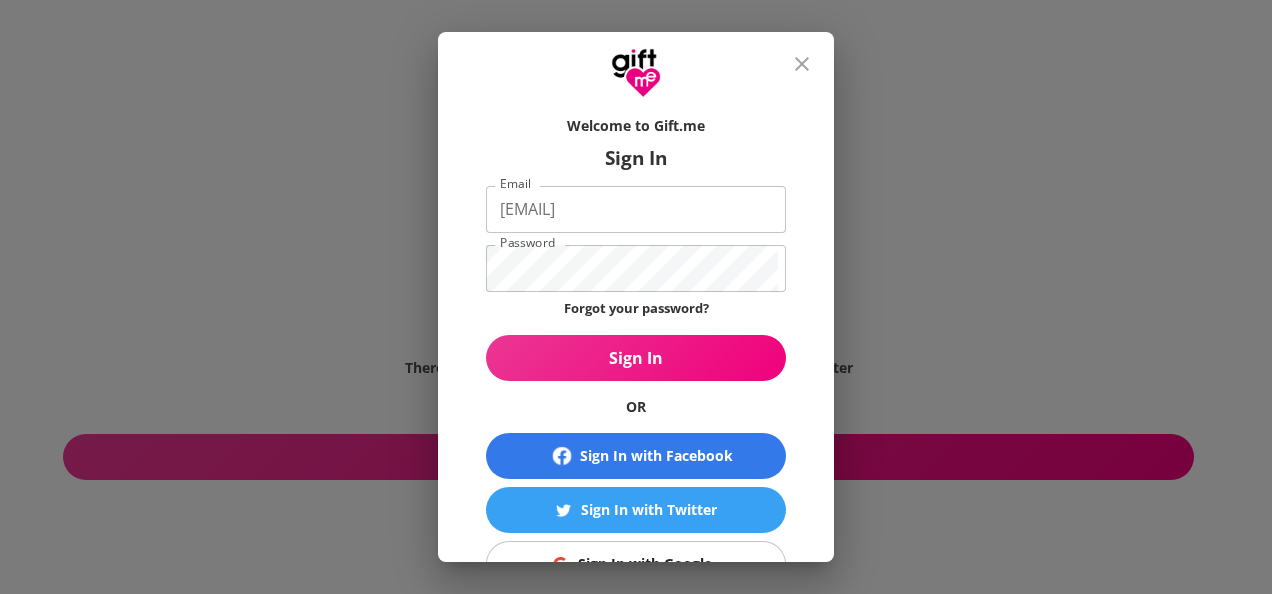 drag, startPoint x: 625, startPoint y: 351, endPoint x: 628, endPoint y: 453, distance: 102.044106 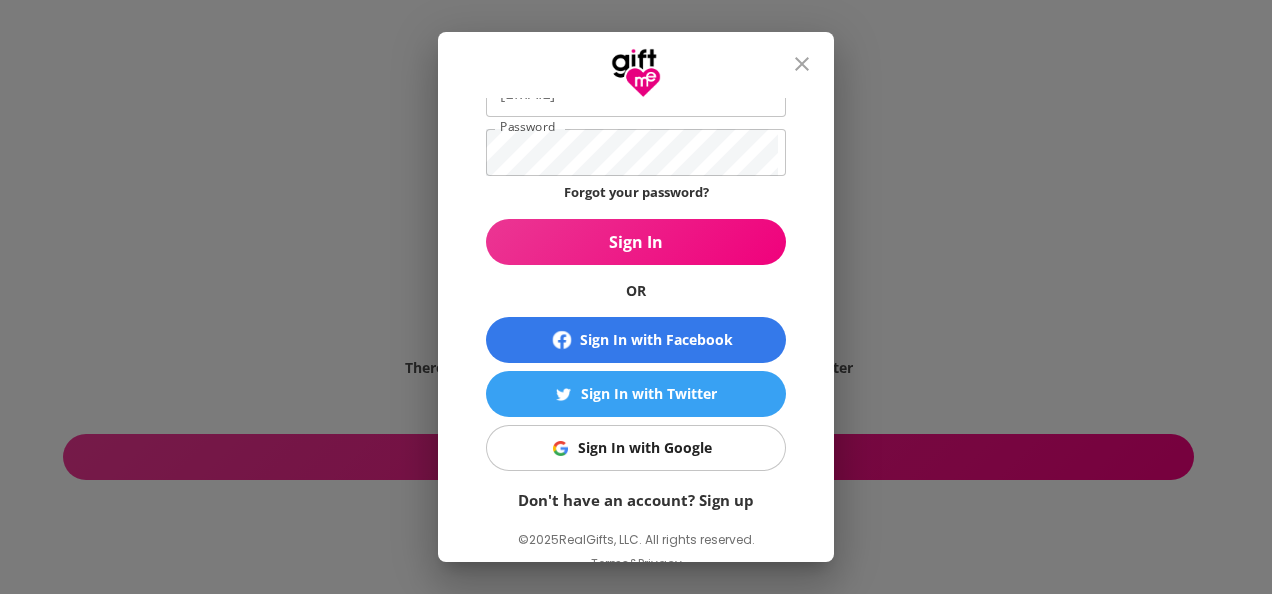 scroll, scrollTop: 140, scrollLeft: 0, axis: vertical 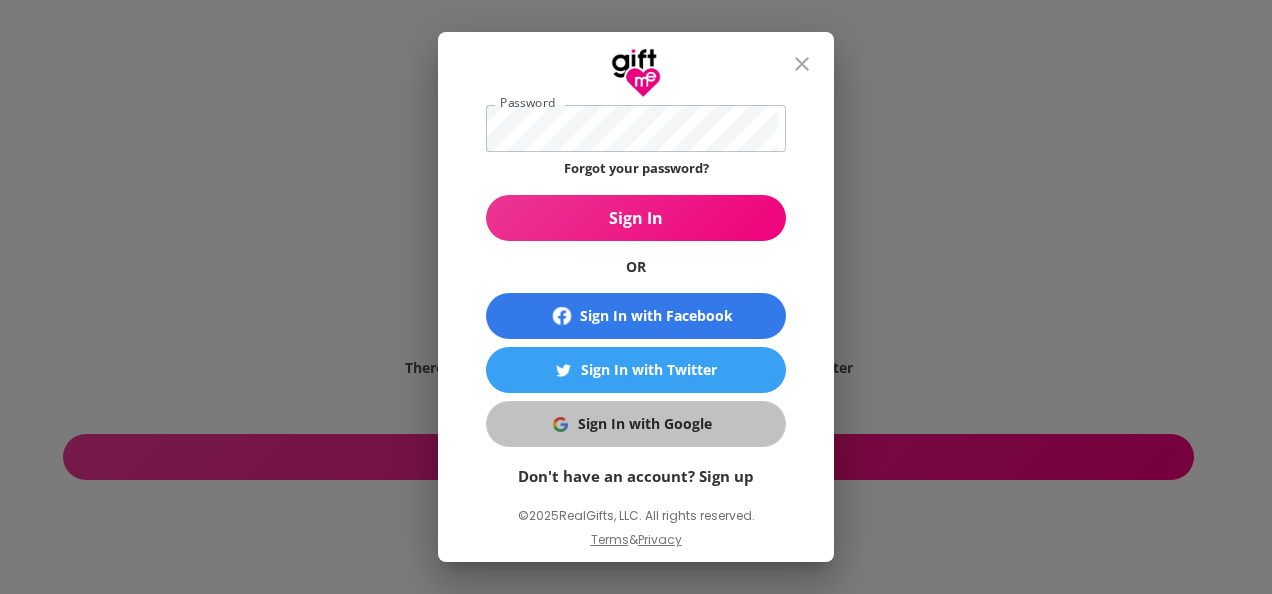 click at bounding box center [560, 424] 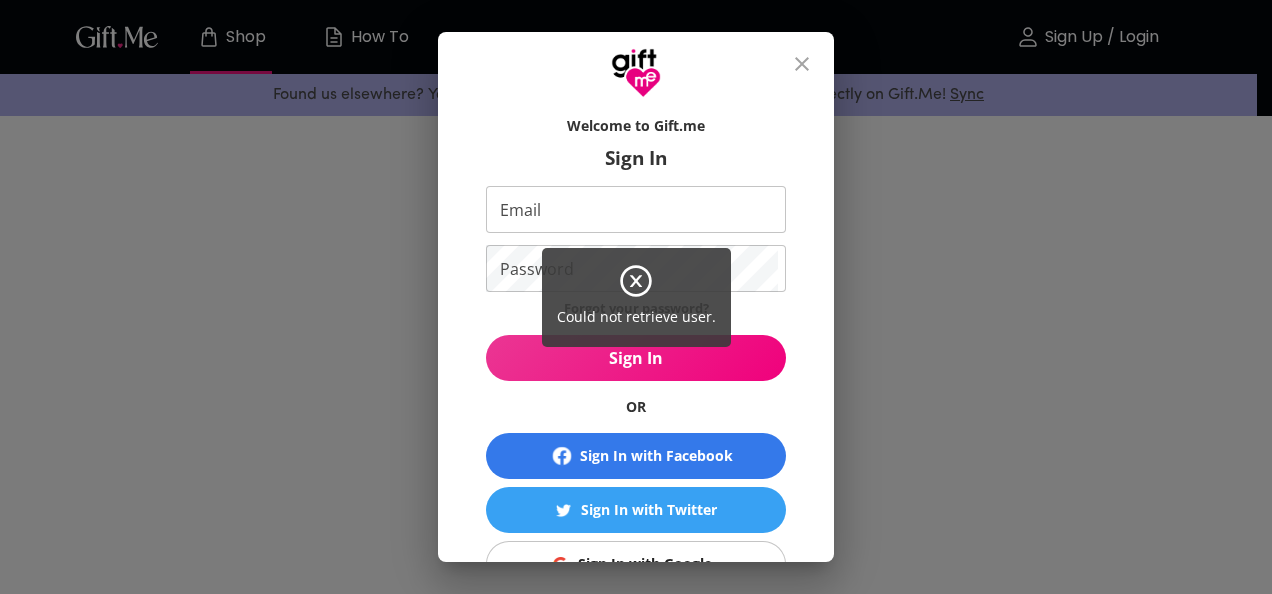 scroll, scrollTop: 0, scrollLeft: 0, axis: both 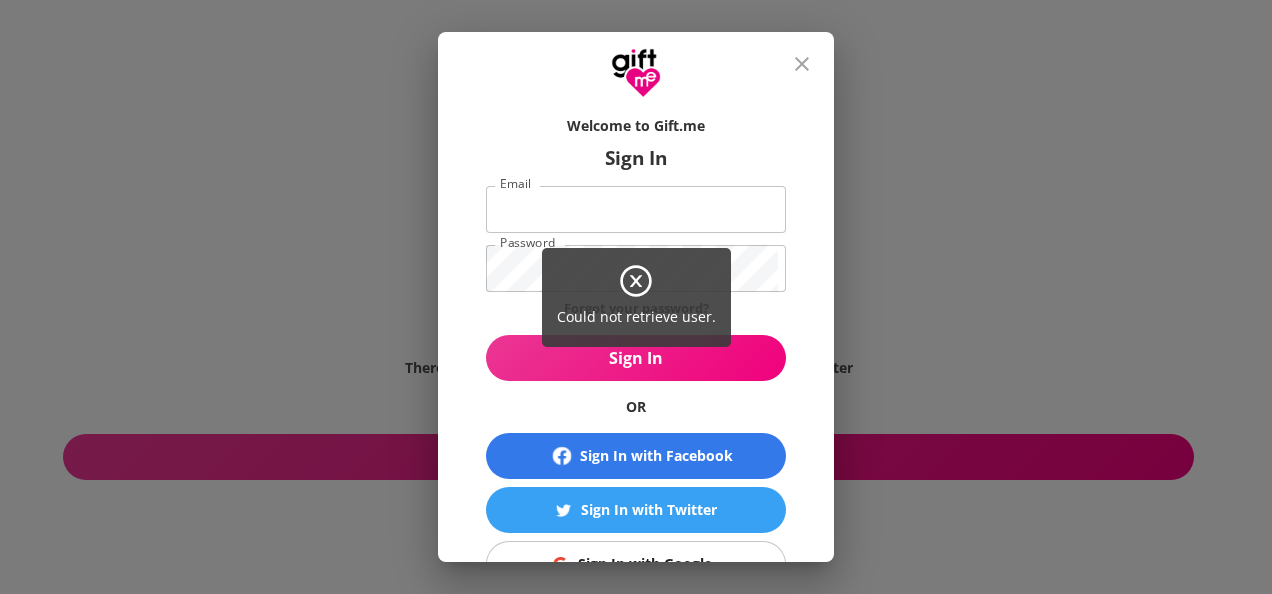 type on "[EMAIL]" 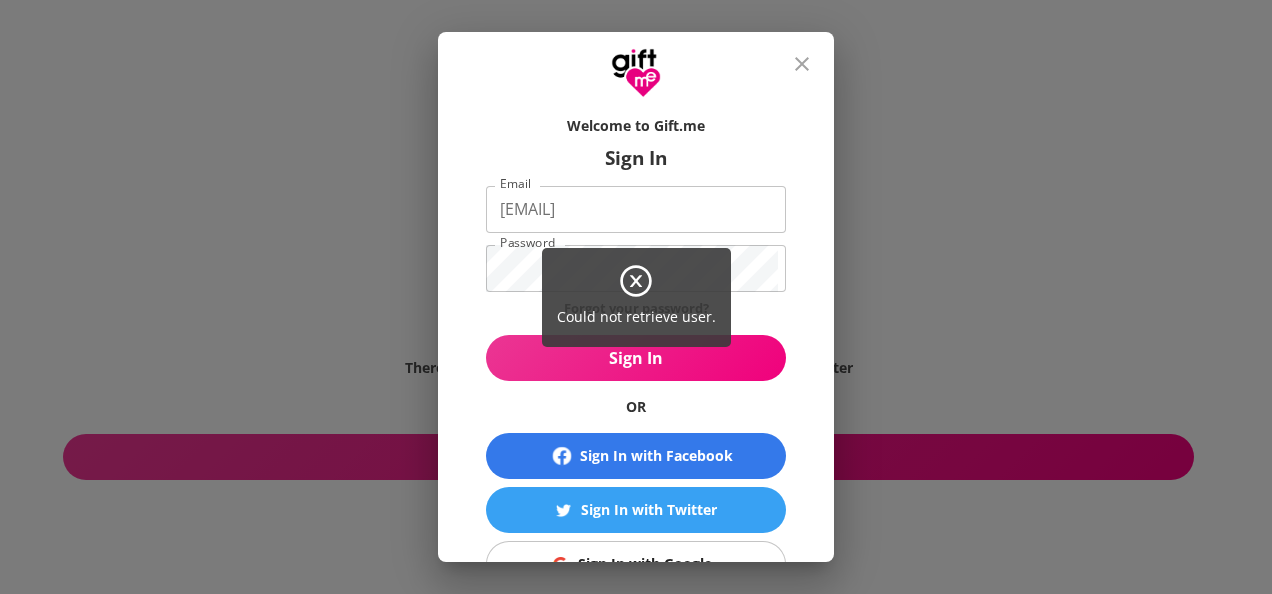 click on "Could not retrieve user." at bounding box center (636, 297) 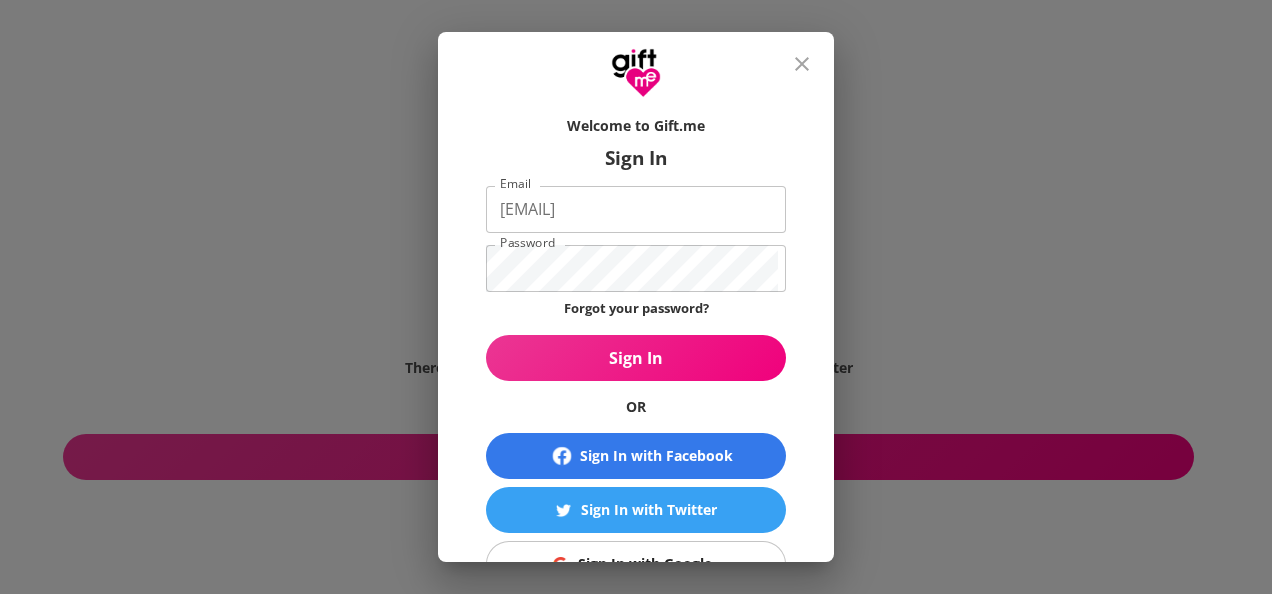 click on "Could not retrieve user." at bounding box center (636, 296) 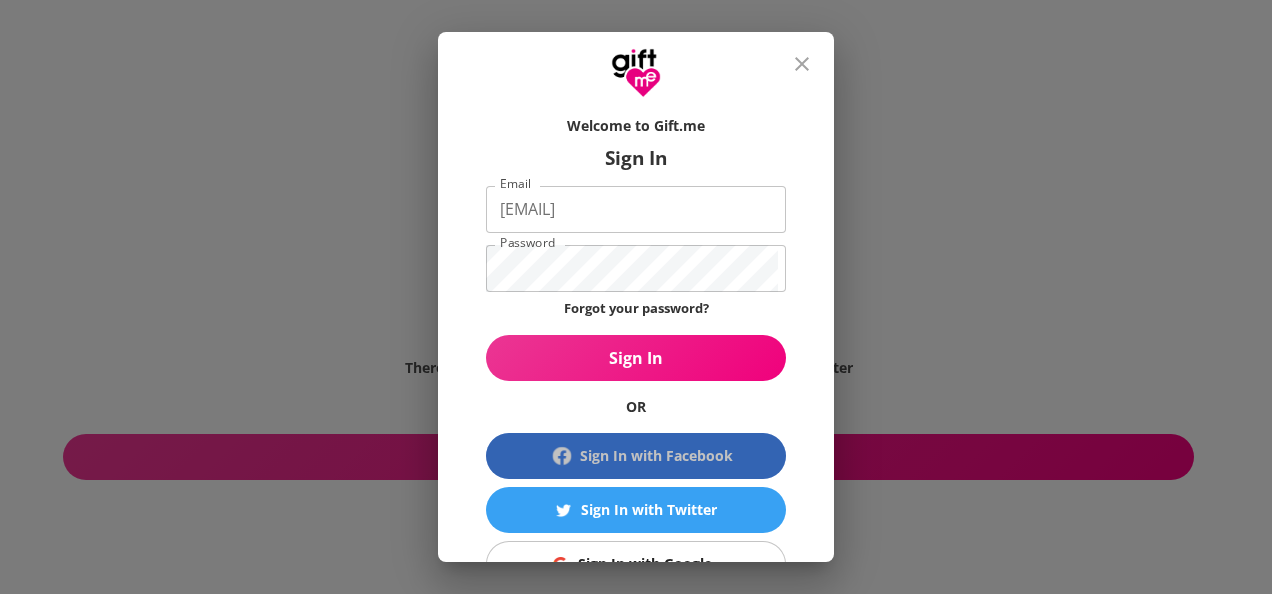 click on "Sign In with Facebook" at bounding box center (656, 456) 